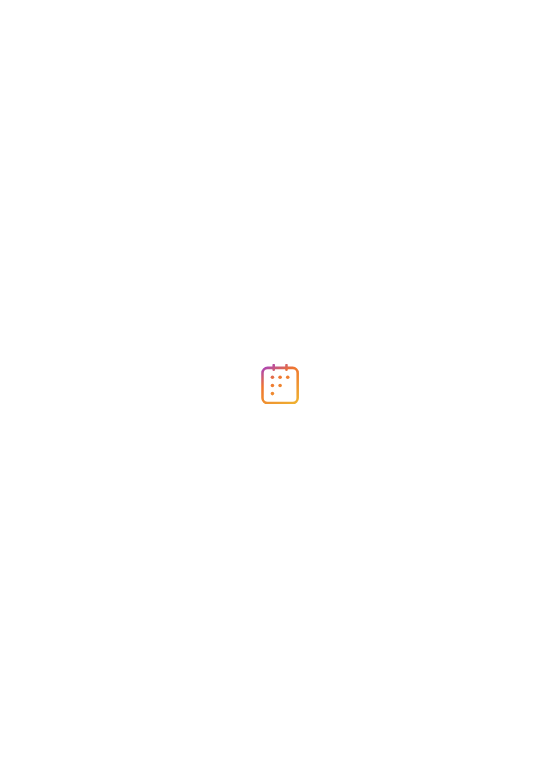 scroll, scrollTop: 0, scrollLeft: 0, axis: both 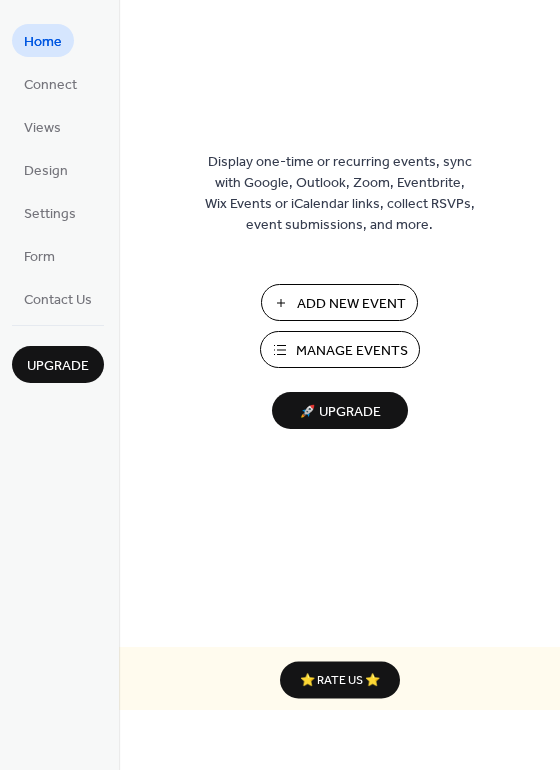 click on "Add New Event" at bounding box center [351, 304] 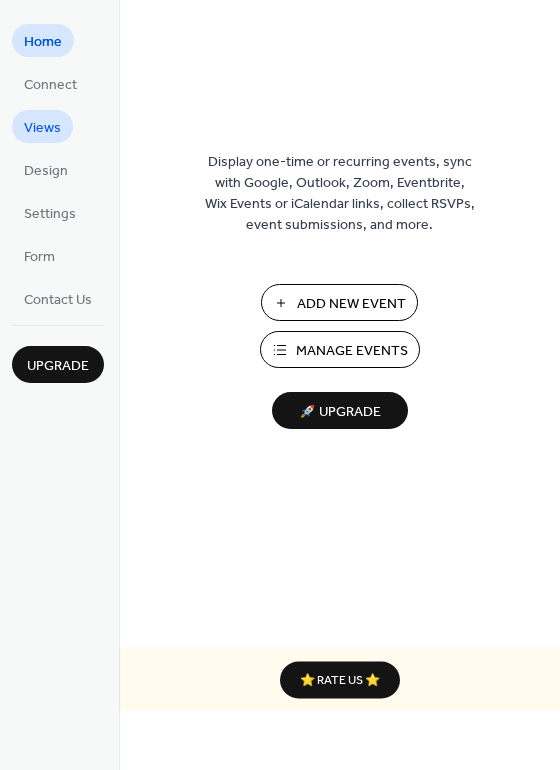 click on "Views" at bounding box center [42, 128] 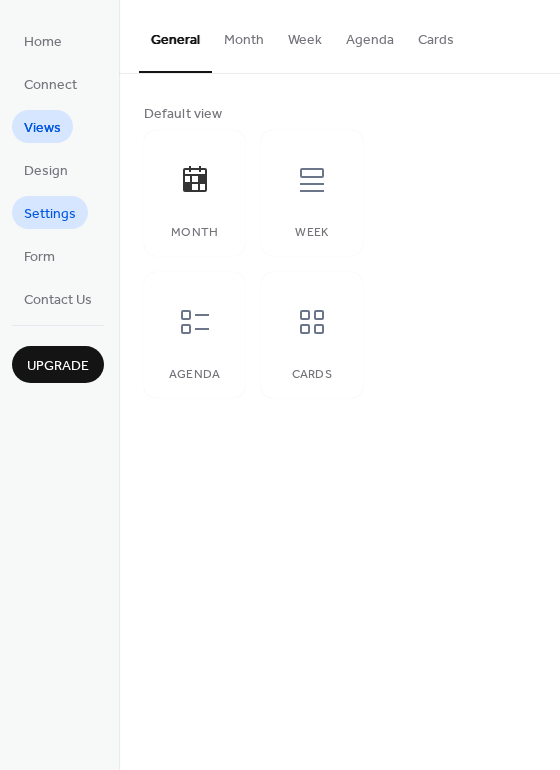 click on "Settings" at bounding box center [50, 214] 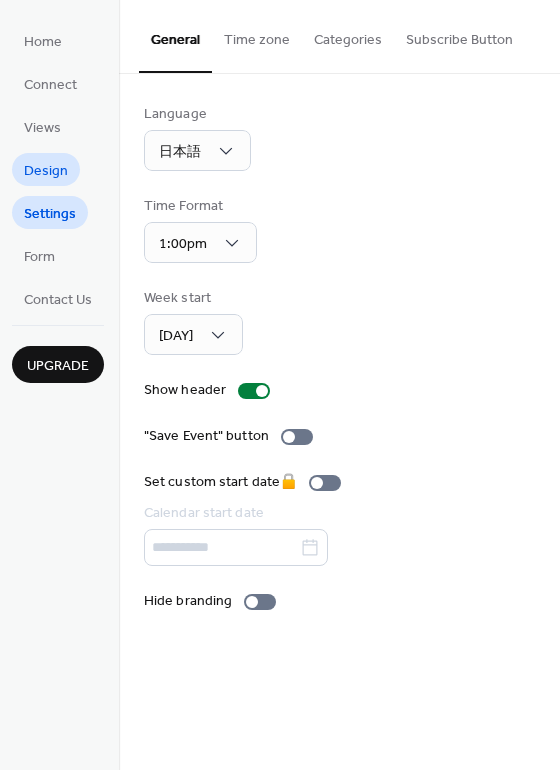 click on "Design" at bounding box center (46, 171) 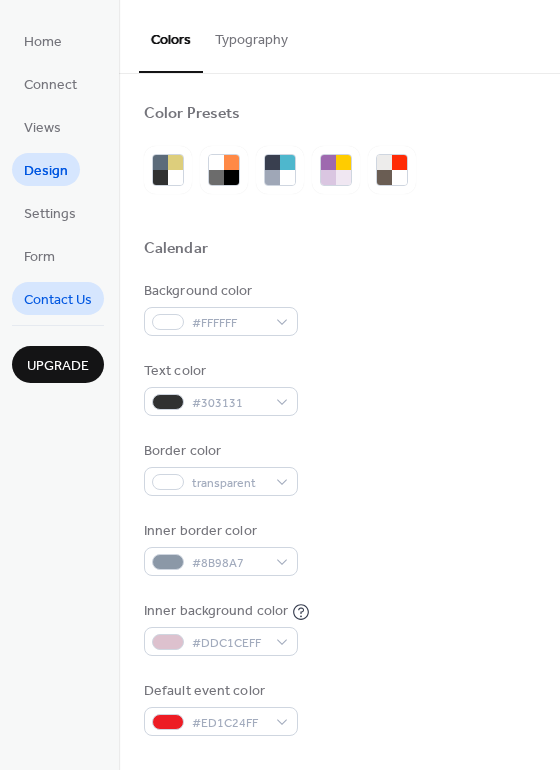 click on "Contact Us" at bounding box center (58, 300) 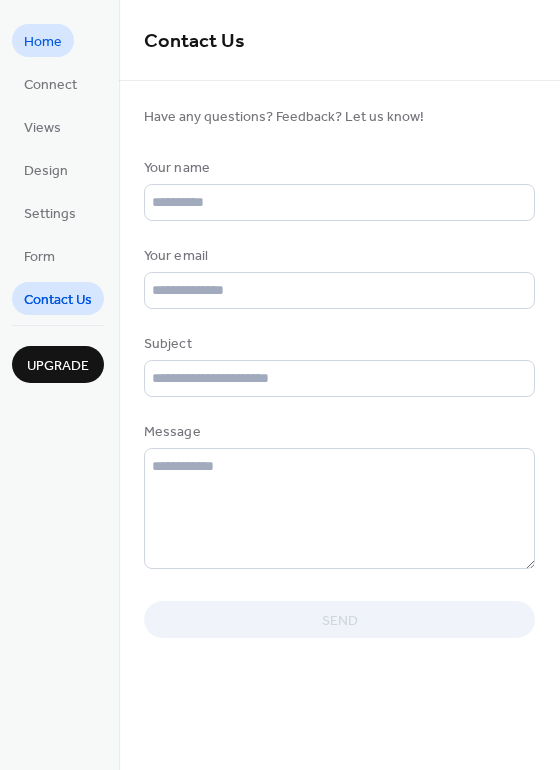 click on "Home" at bounding box center [43, 42] 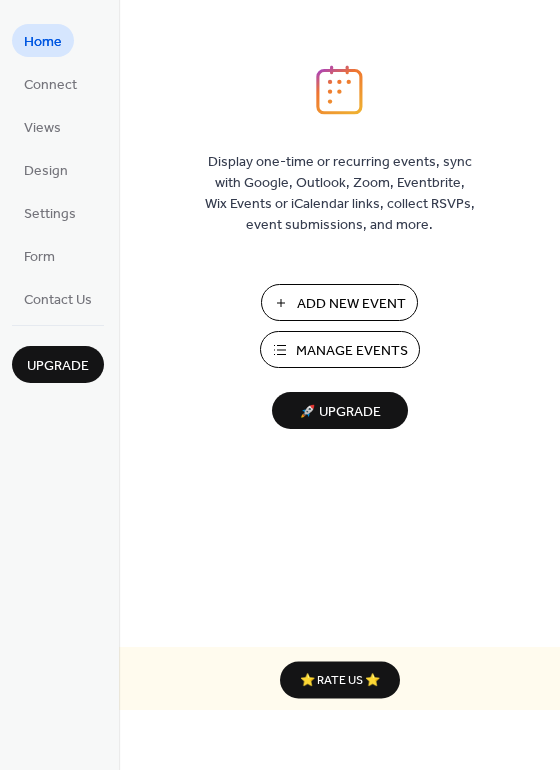 click on "🚀 Upgrade" at bounding box center (340, 412) 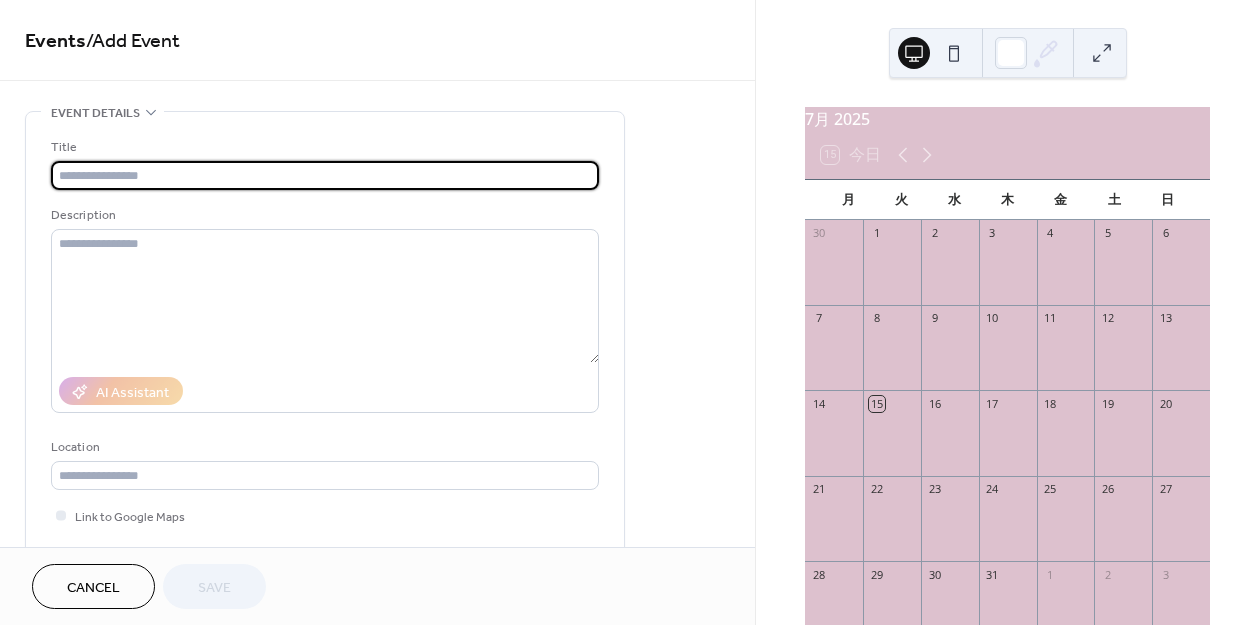 scroll, scrollTop: 0, scrollLeft: 0, axis: both 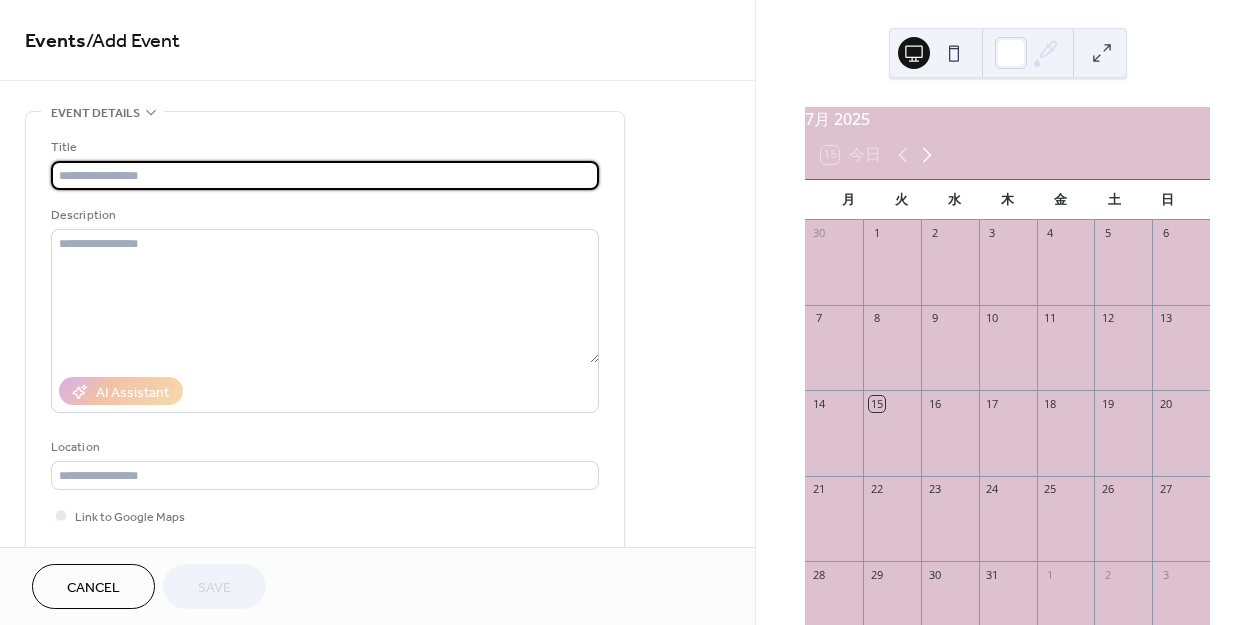 click 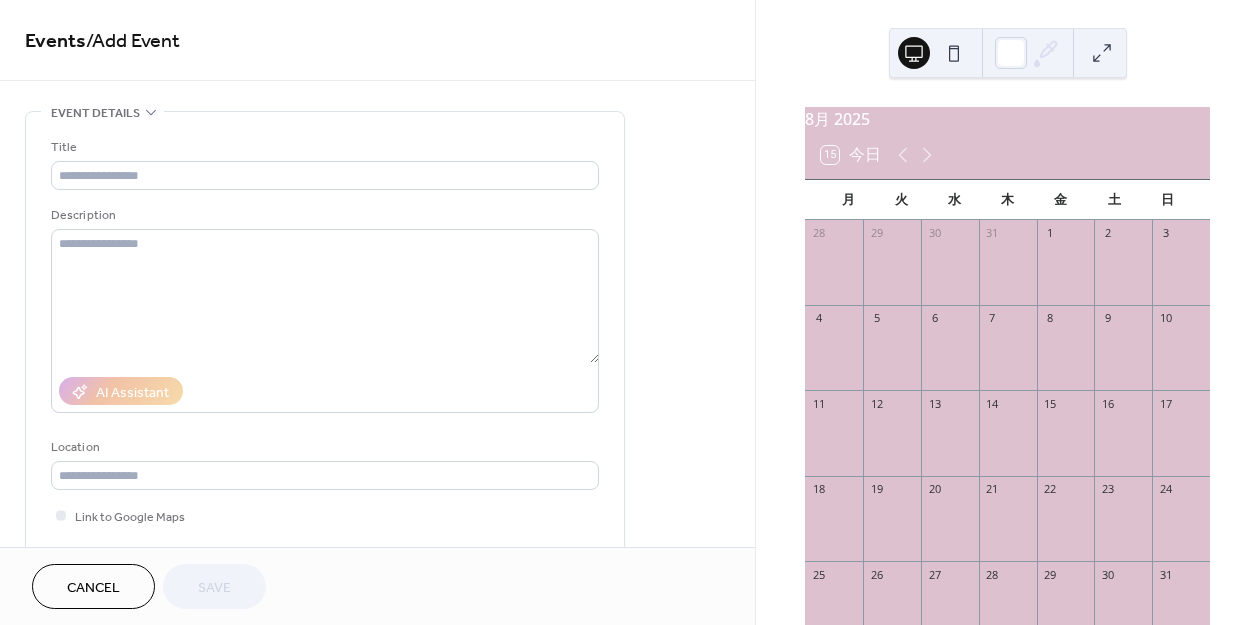 click at bounding box center [1008, 357] 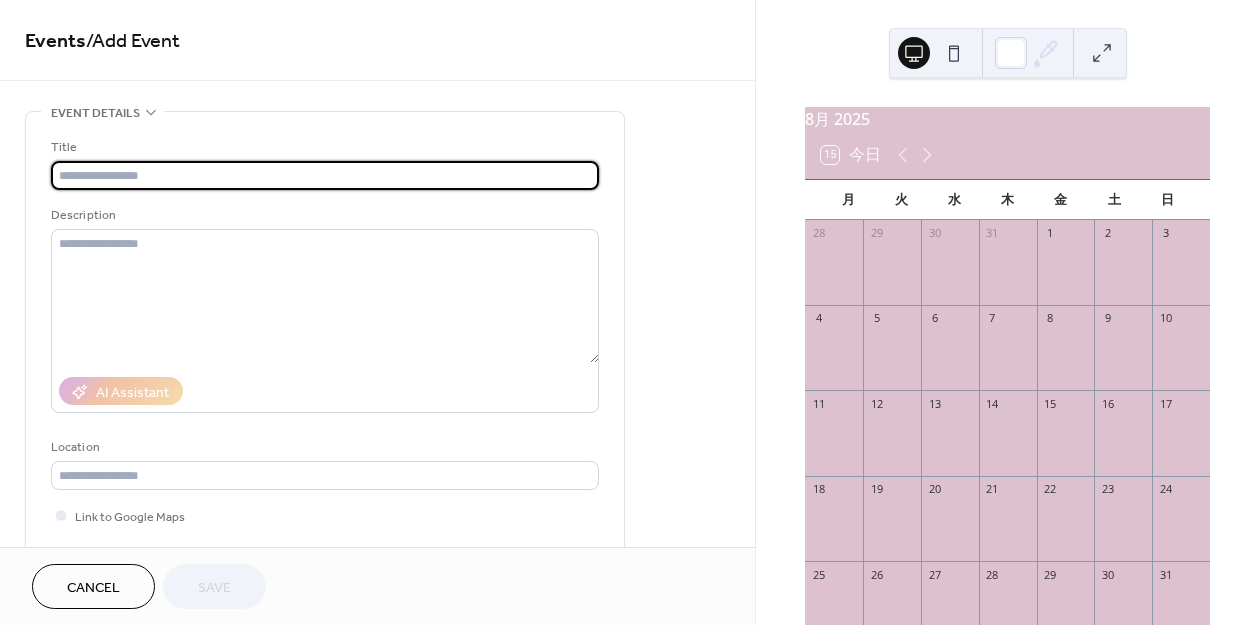click at bounding box center [325, 175] 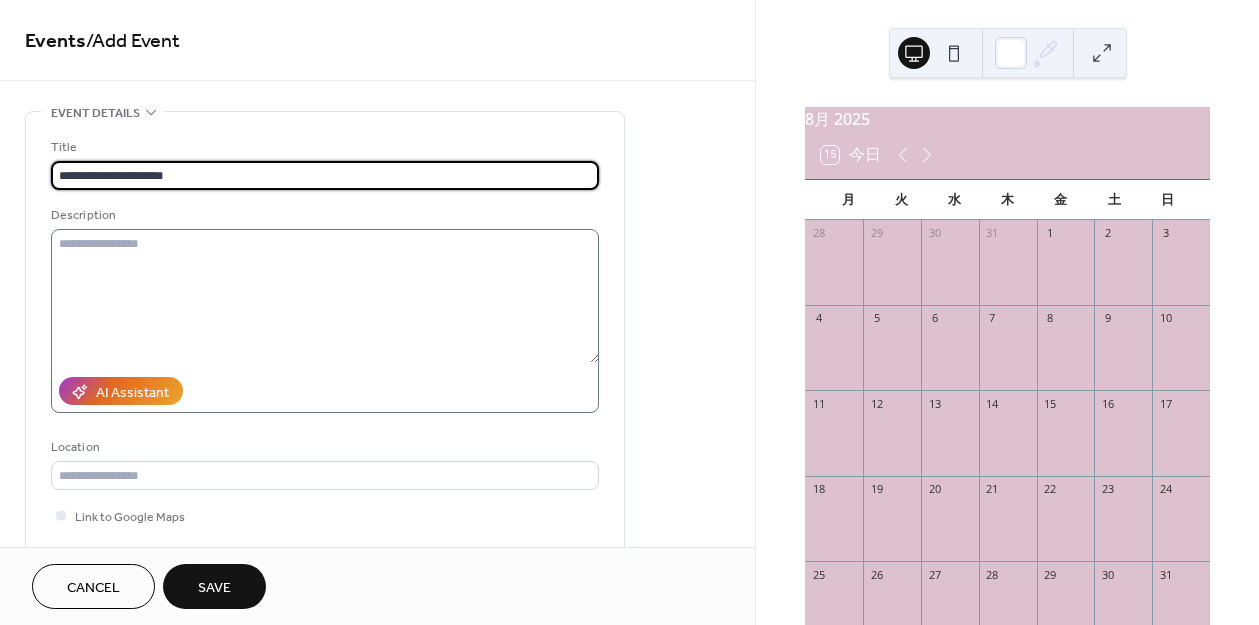 type on "**********" 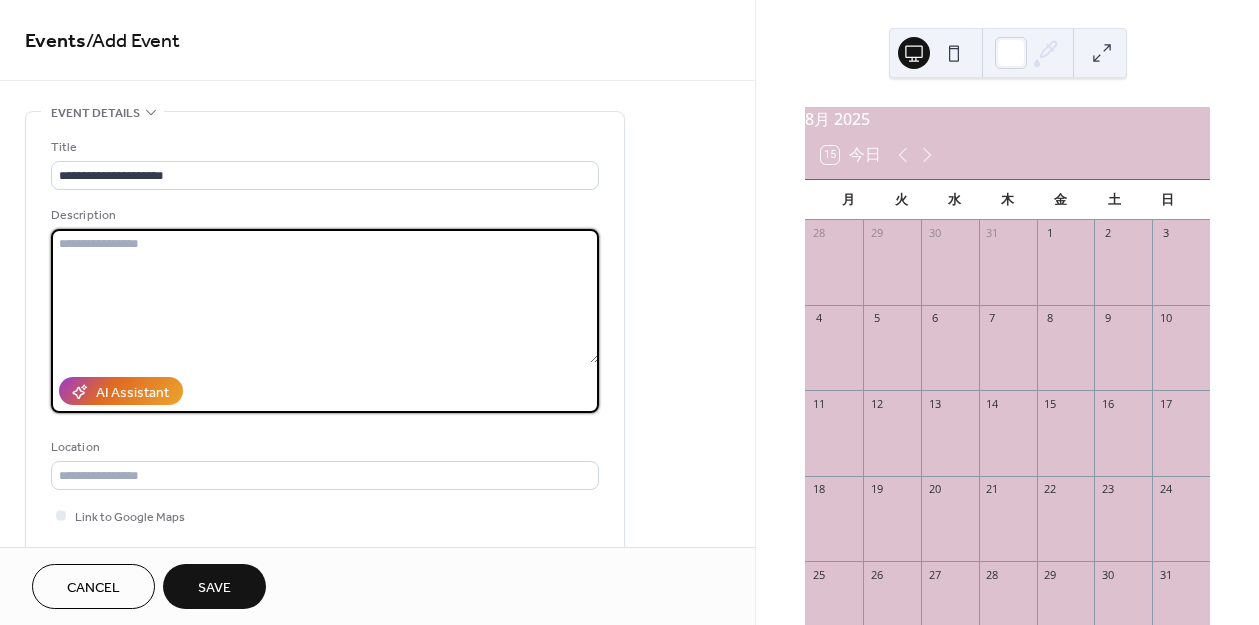 click at bounding box center [325, 296] 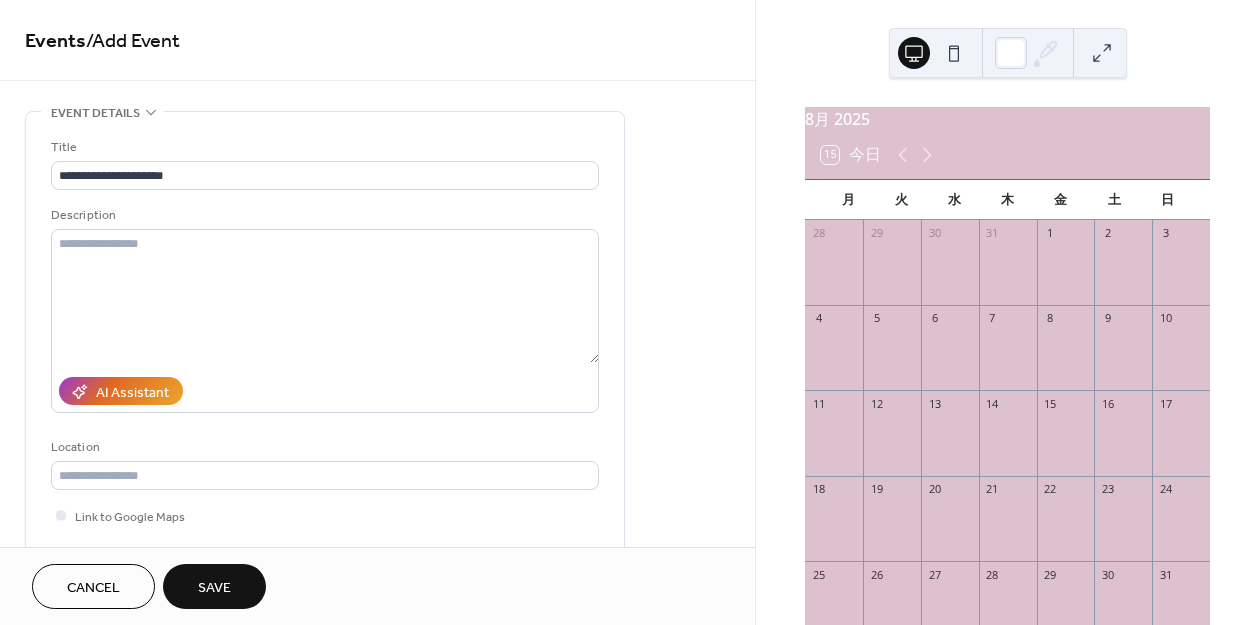 click at bounding box center [1008, 357] 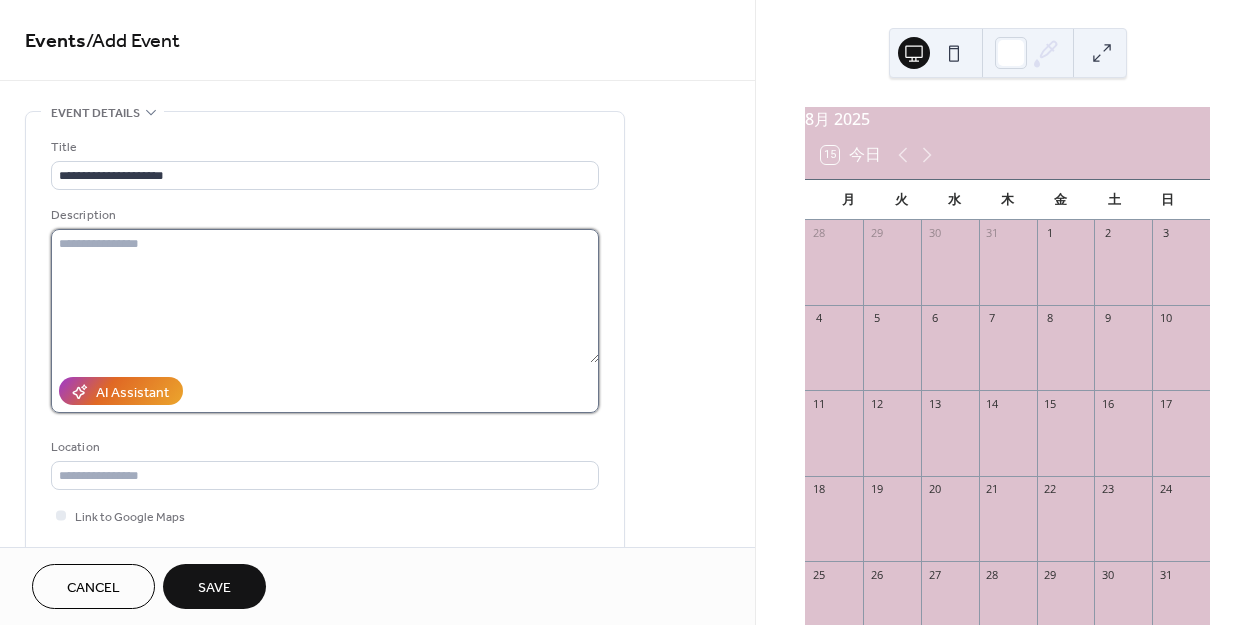 click at bounding box center [325, 296] 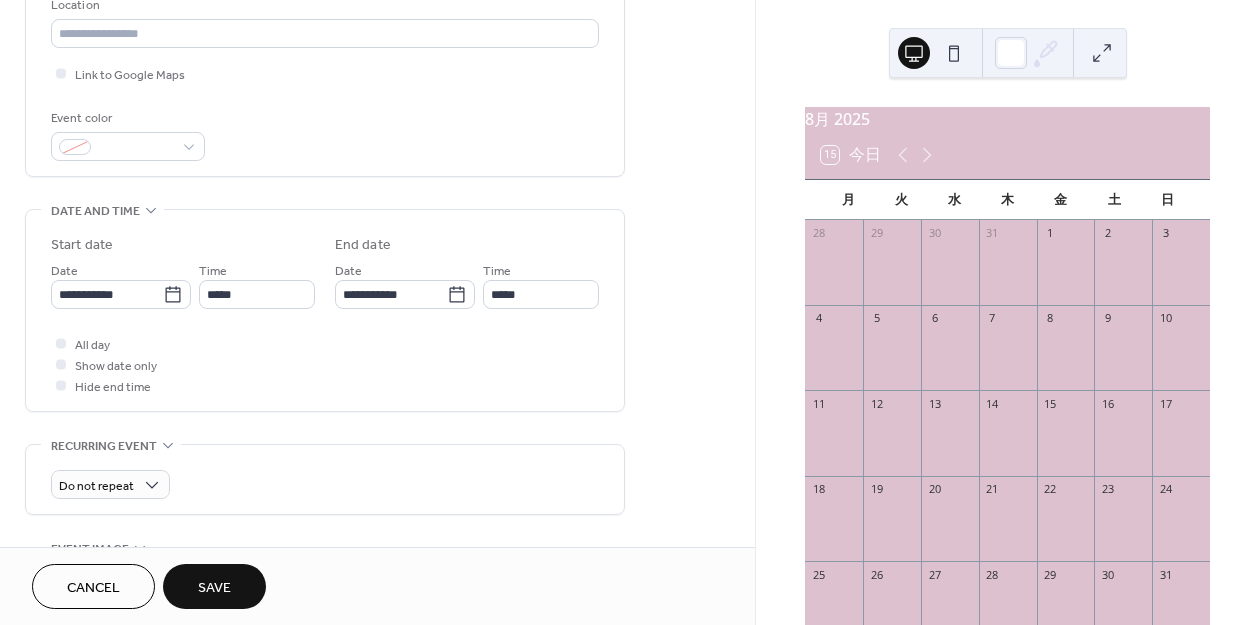 scroll, scrollTop: 450, scrollLeft: 0, axis: vertical 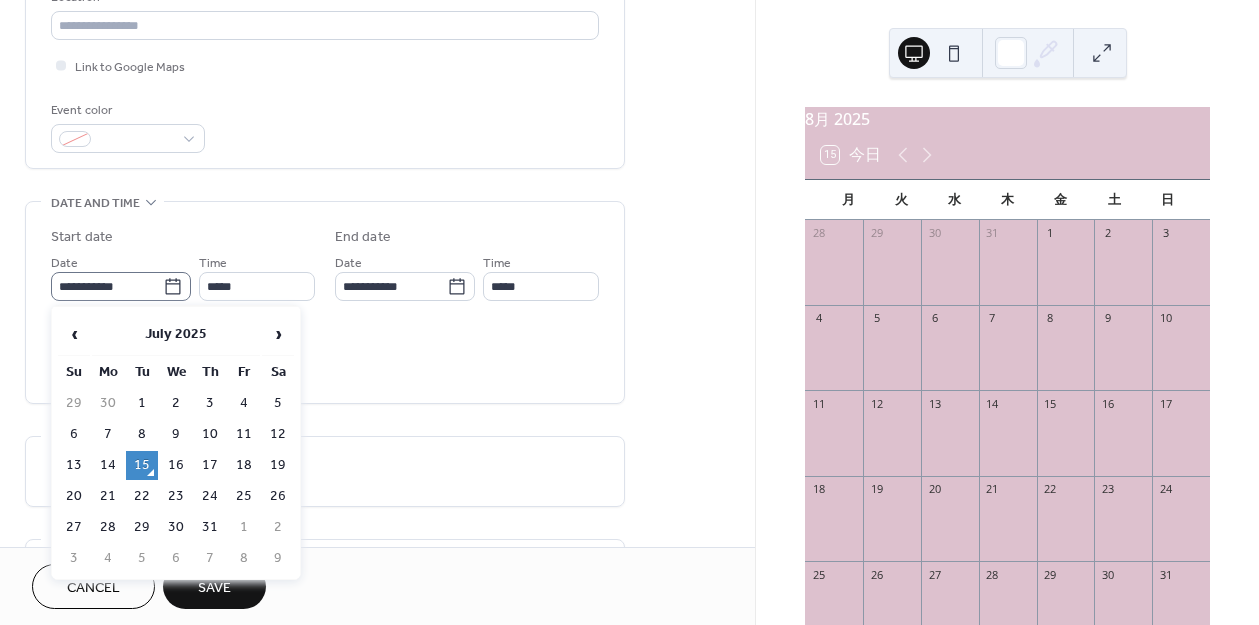 click 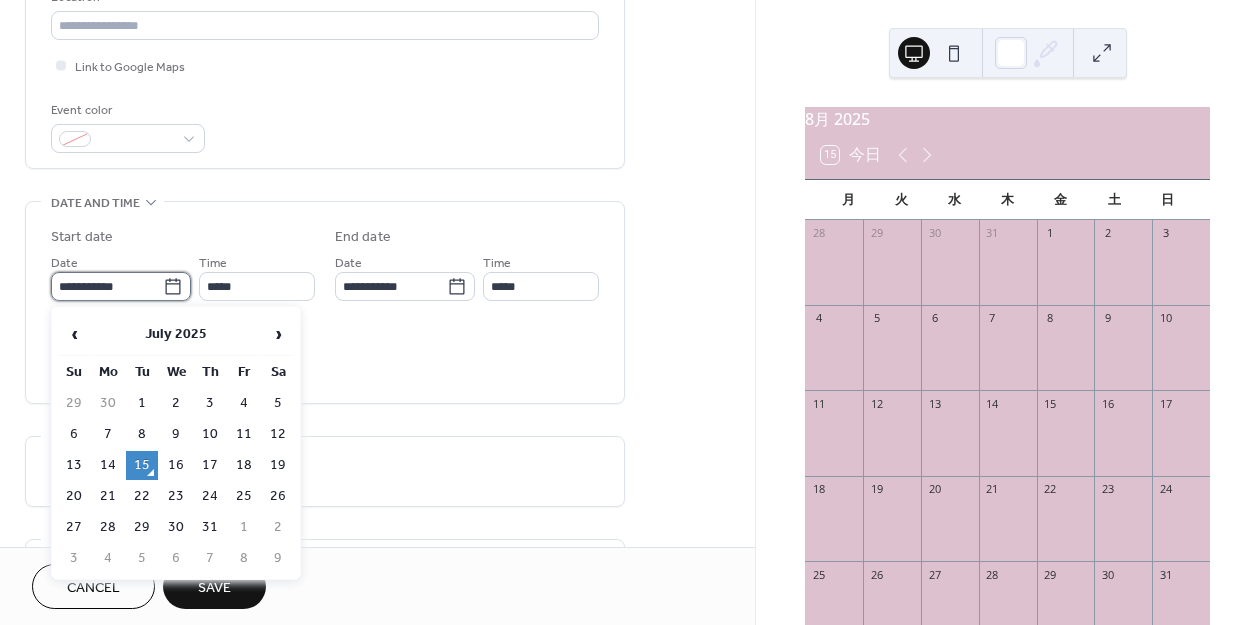 click on "**********" at bounding box center (107, 286) 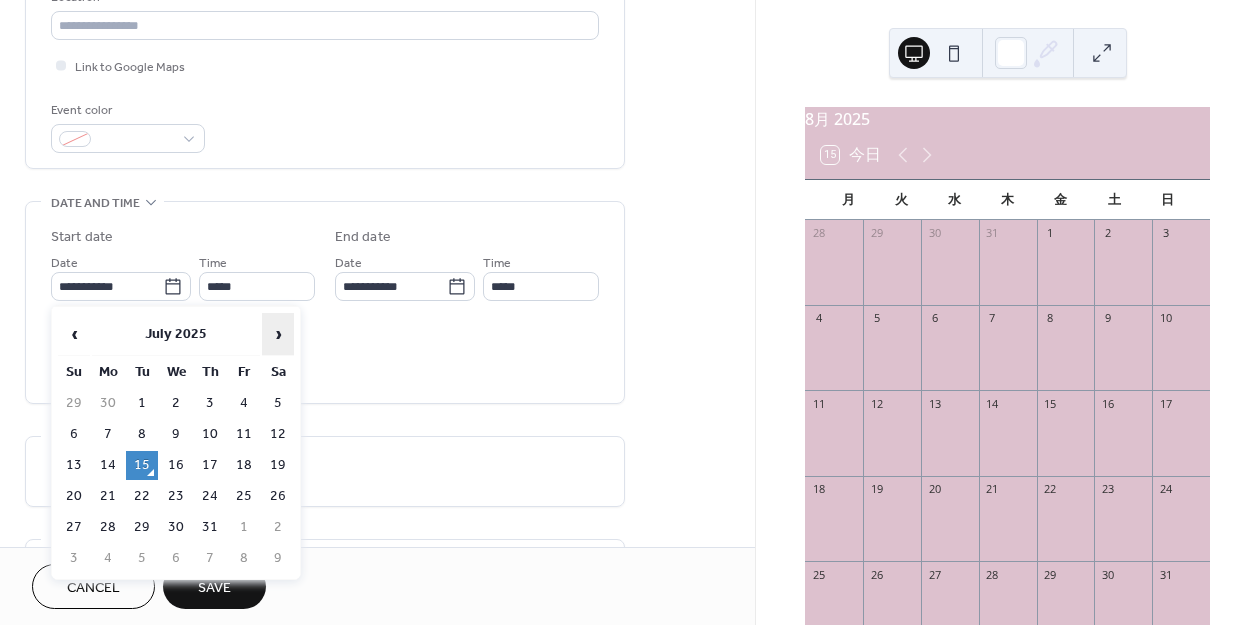 click on "›" at bounding box center [278, 334] 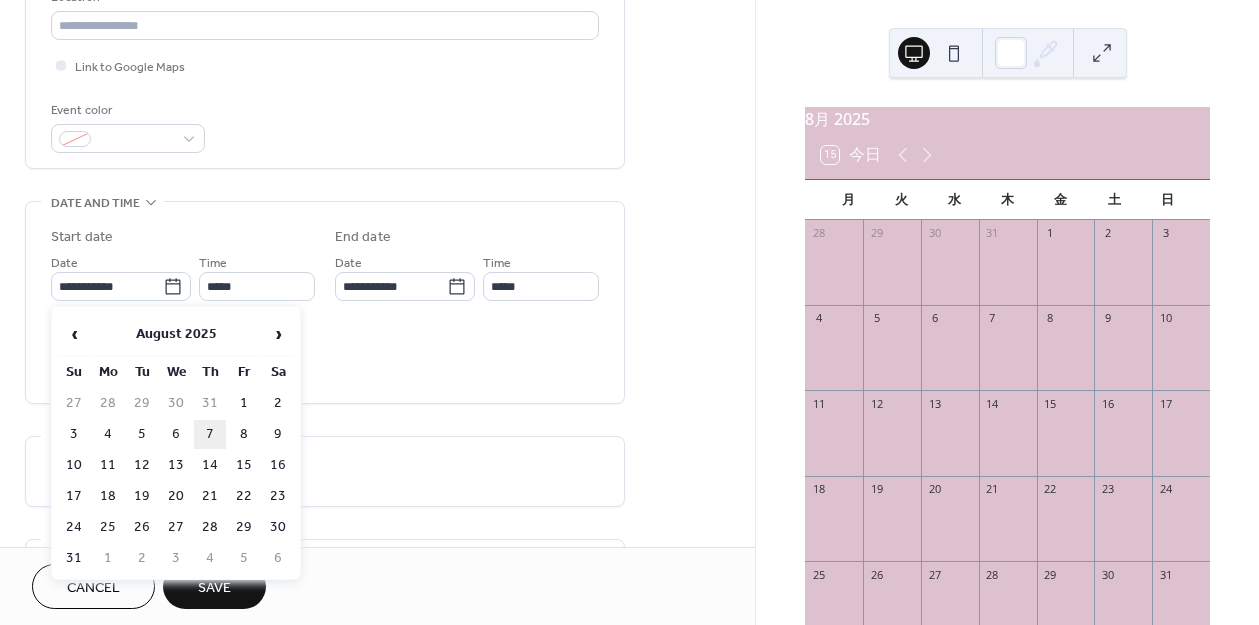 click on "7" at bounding box center (210, 434) 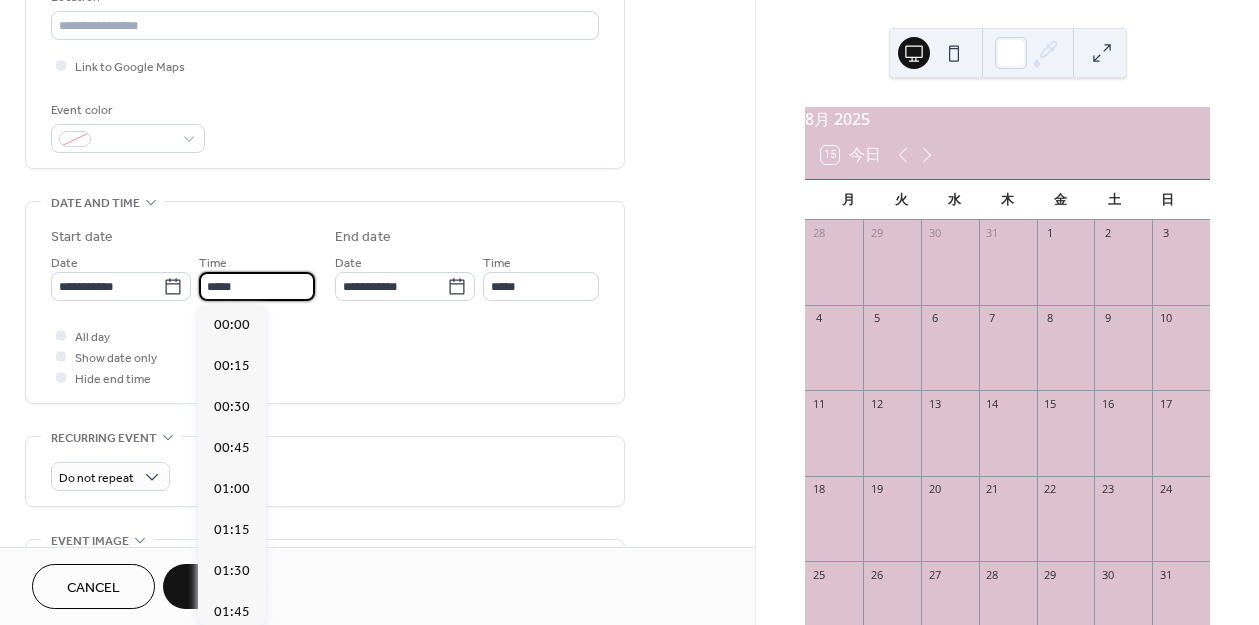 click on "*****" at bounding box center [257, 286] 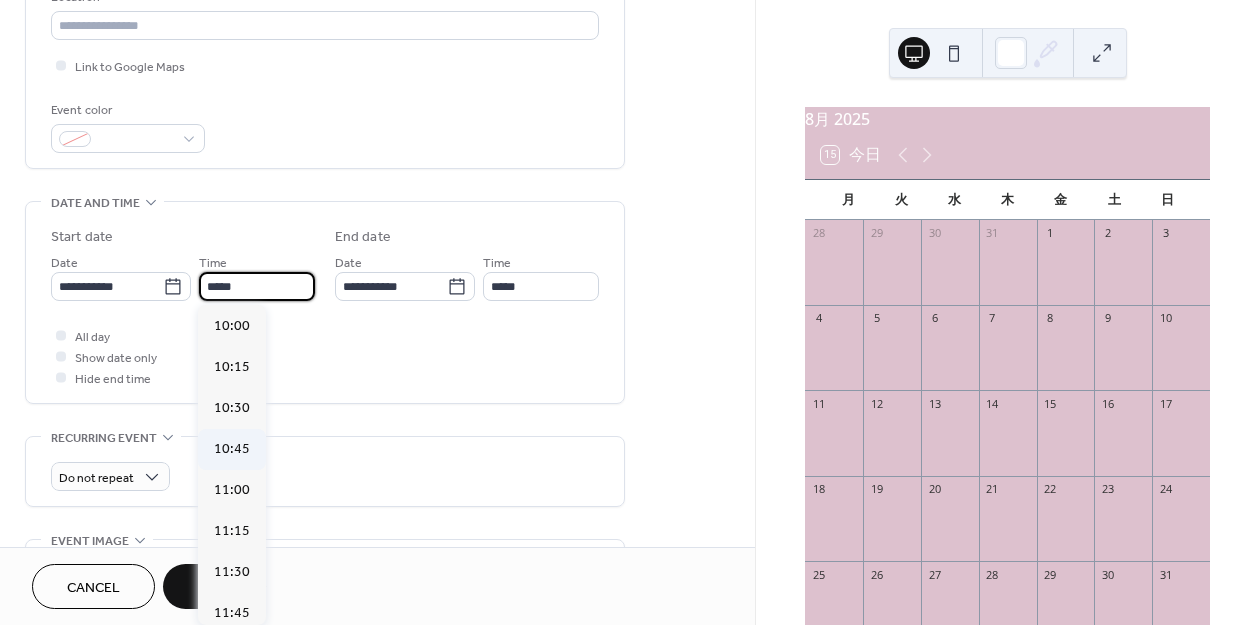 scroll, scrollTop: 1634, scrollLeft: 0, axis: vertical 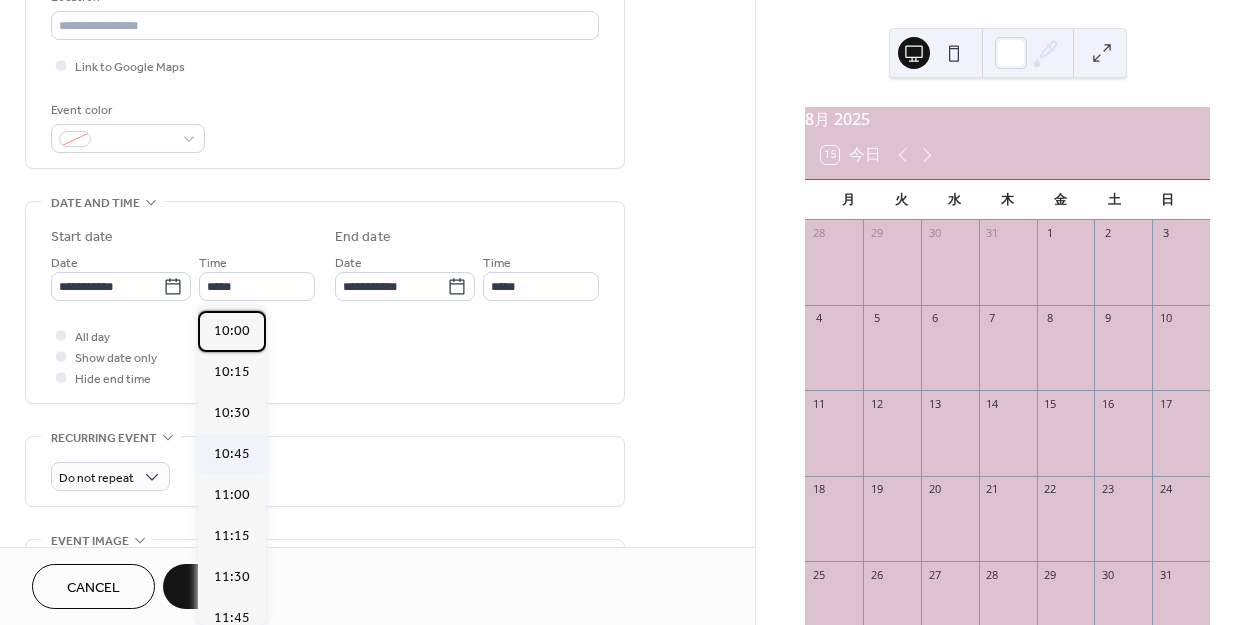 click on "10:00" at bounding box center [232, 331] 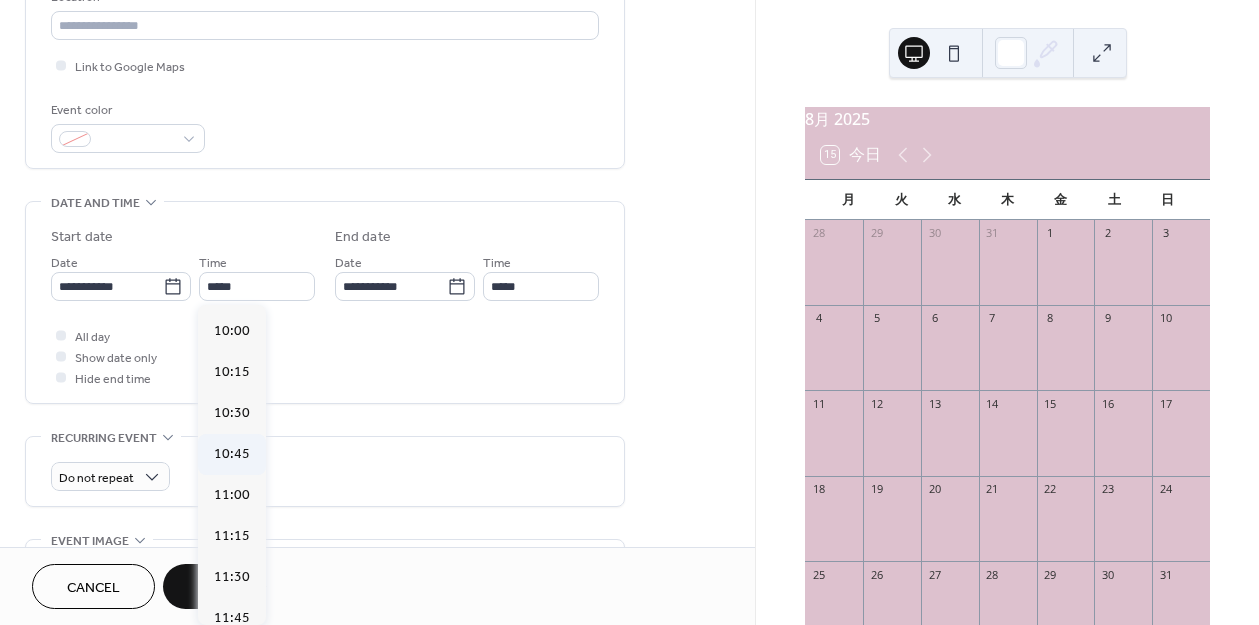 type on "*****" 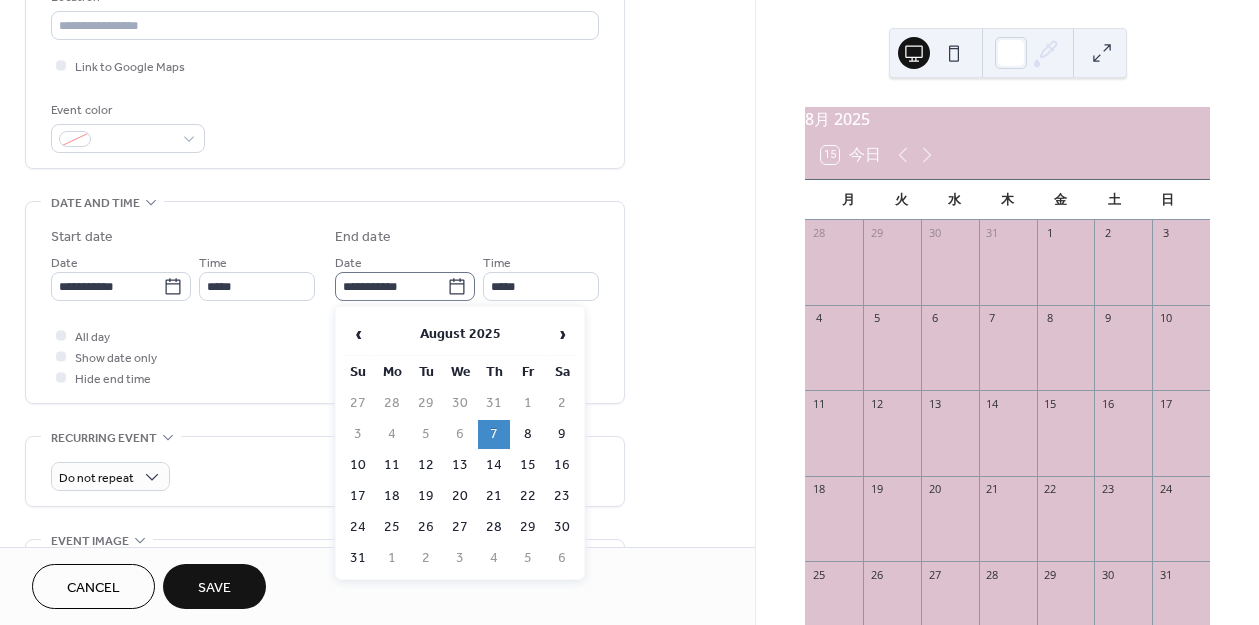 click 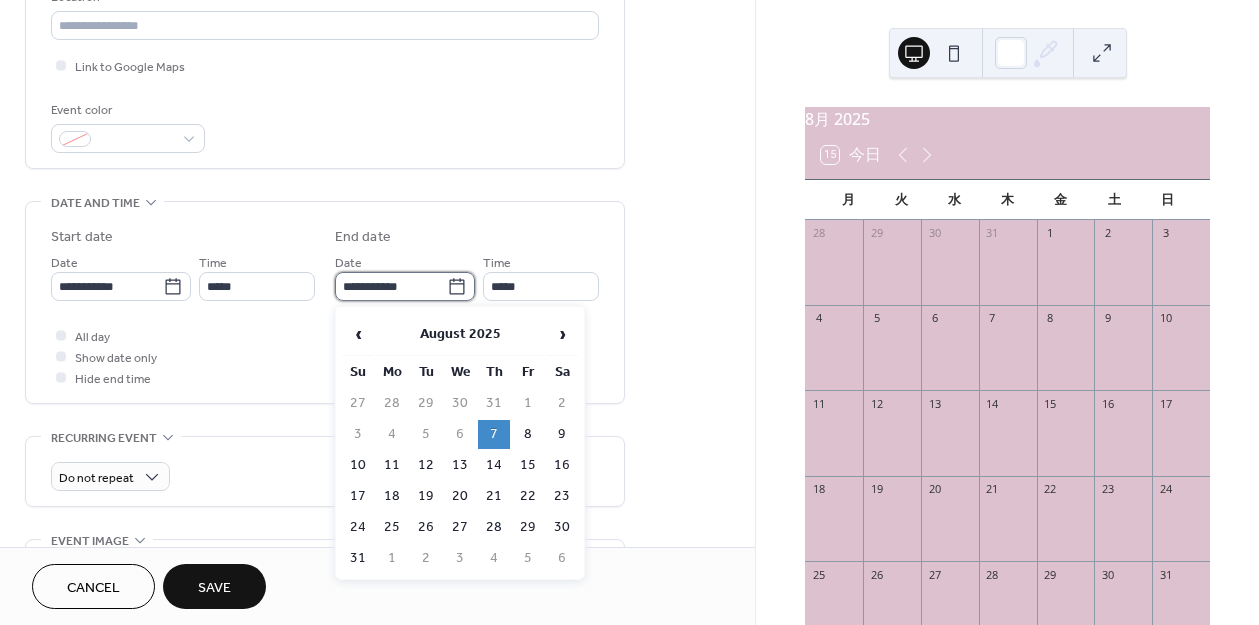 click on "**********" at bounding box center (391, 286) 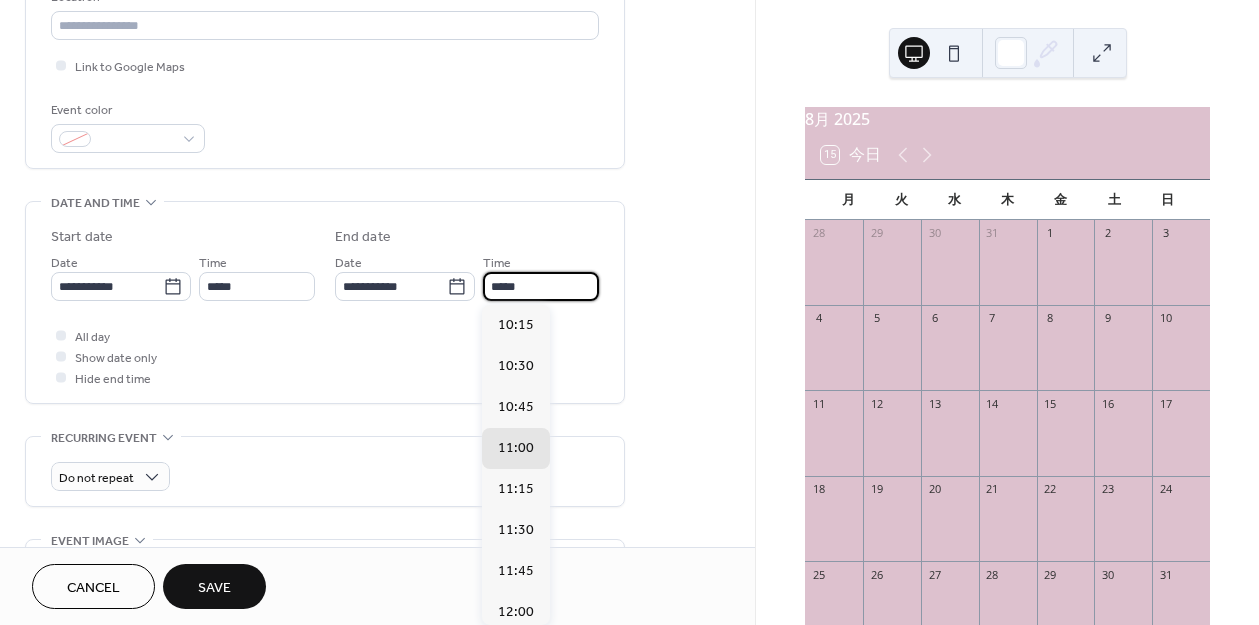click on "*****" at bounding box center [541, 286] 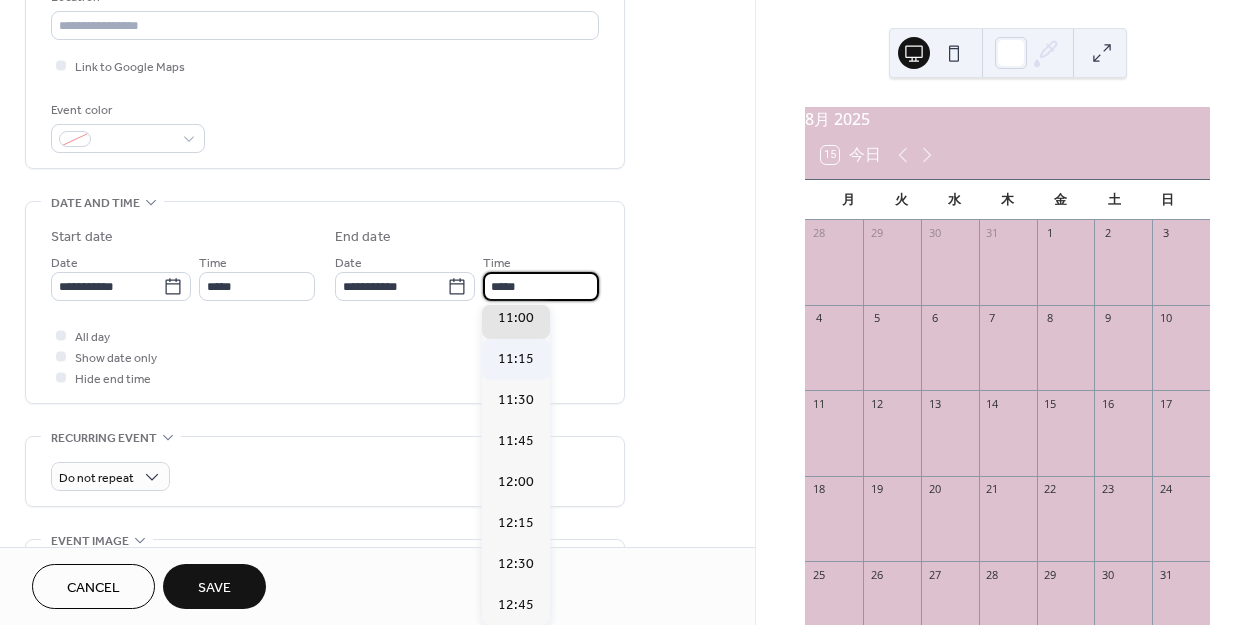 scroll, scrollTop: 132, scrollLeft: 0, axis: vertical 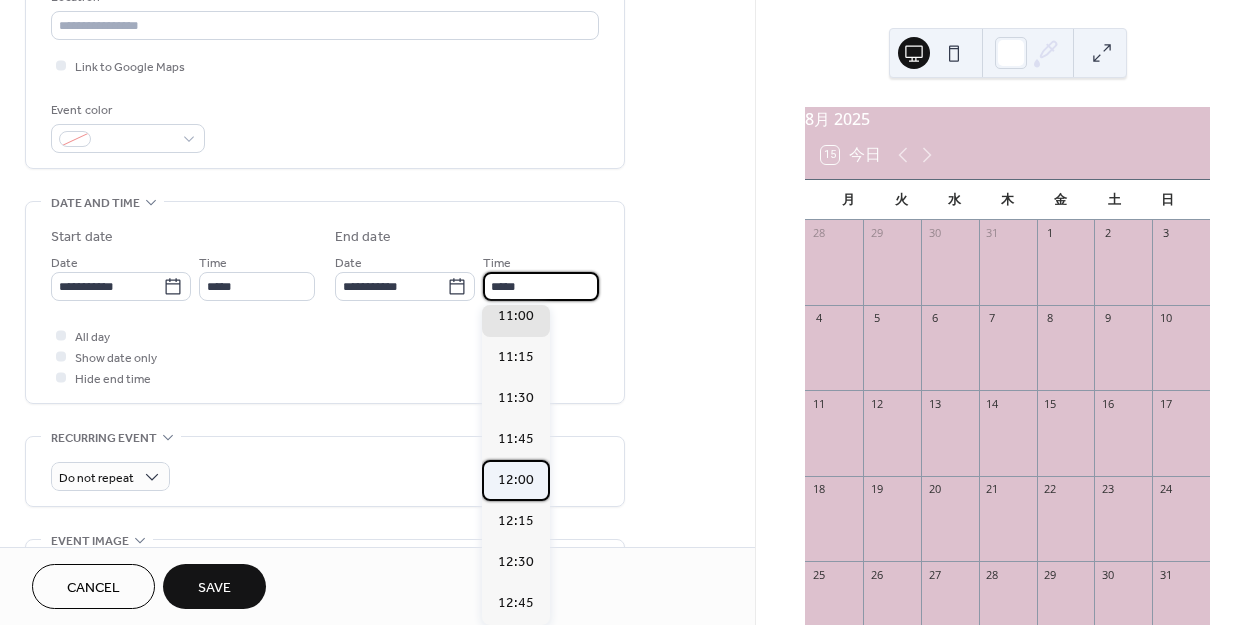 click on "12:00" at bounding box center [516, 480] 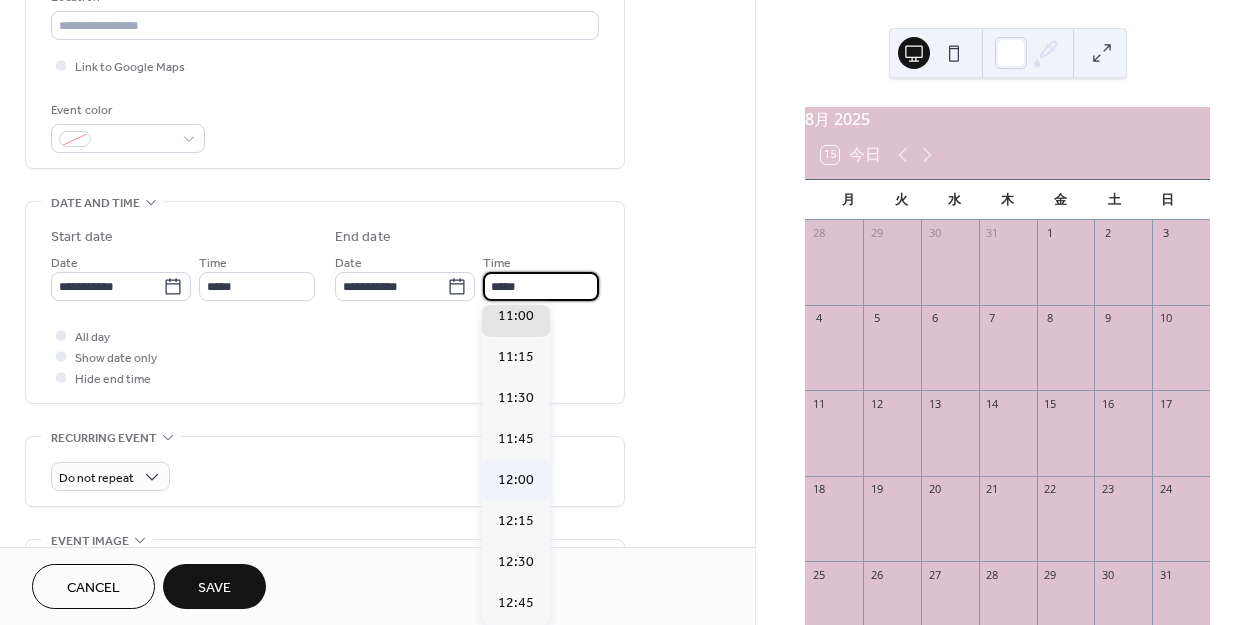 type on "*****" 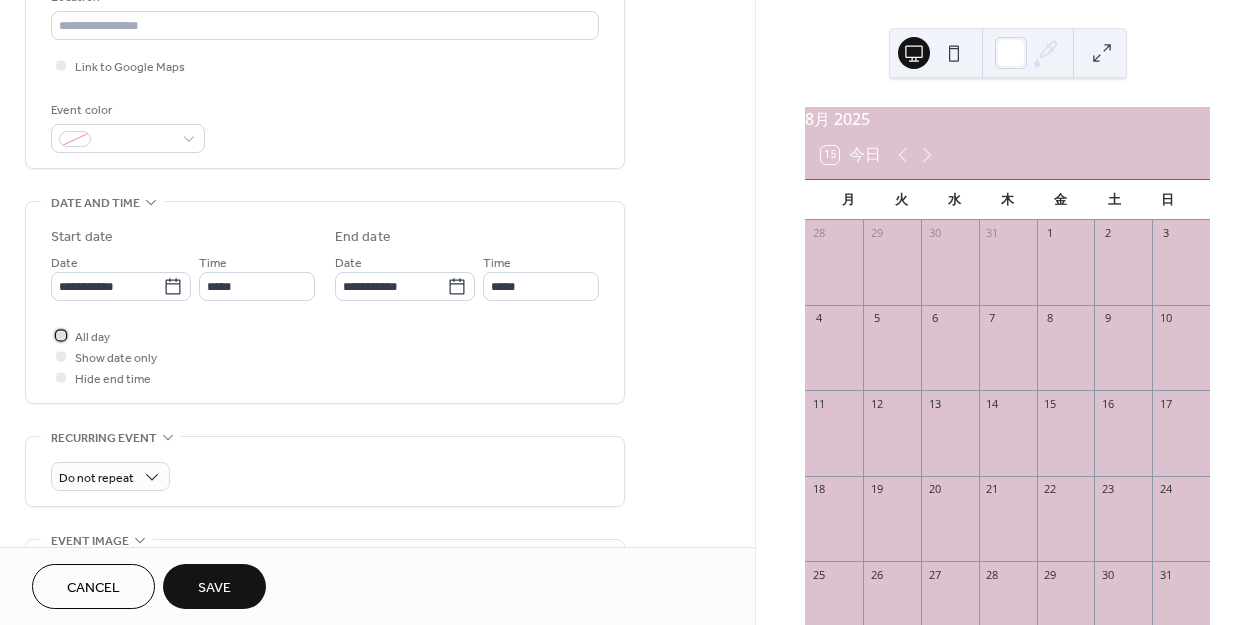 click at bounding box center (61, 335) 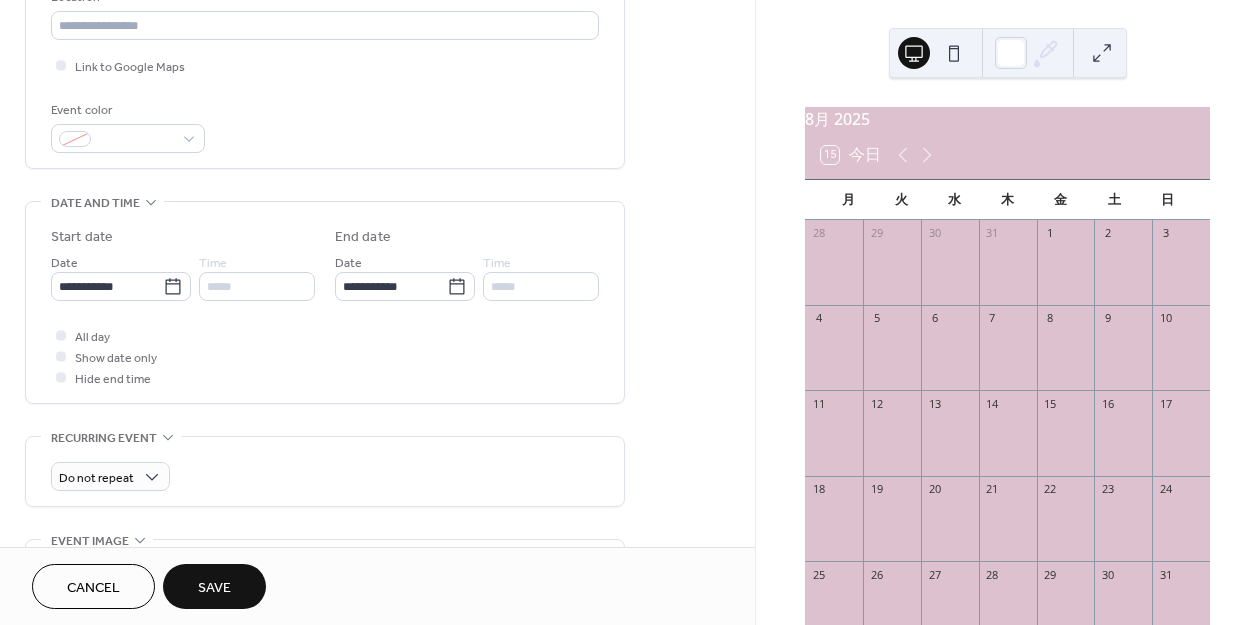 click at bounding box center (61, 356) 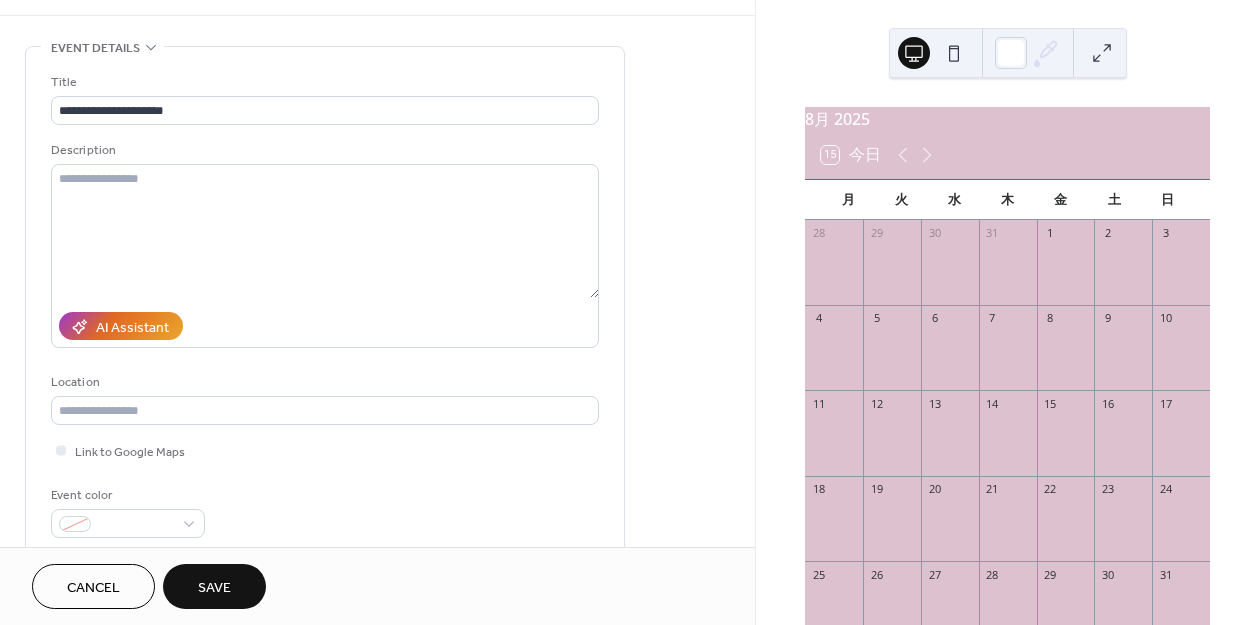 scroll, scrollTop: 0, scrollLeft: 0, axis: both 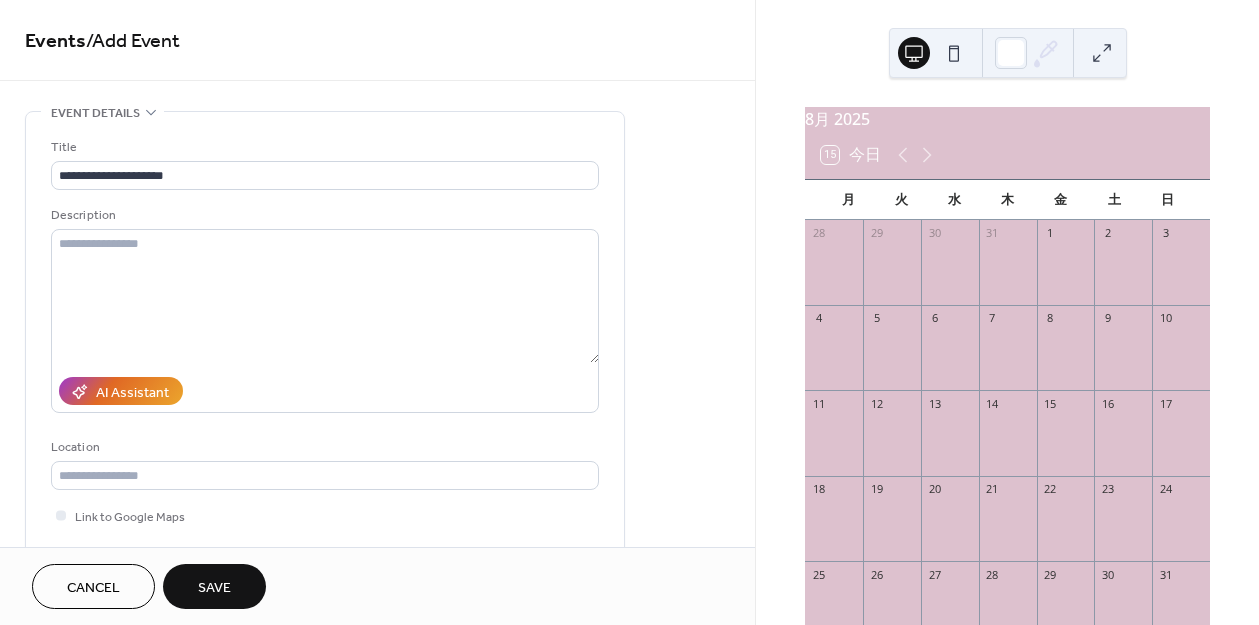 click on "Events  /  Add Event" at bounding box center (377, 40) 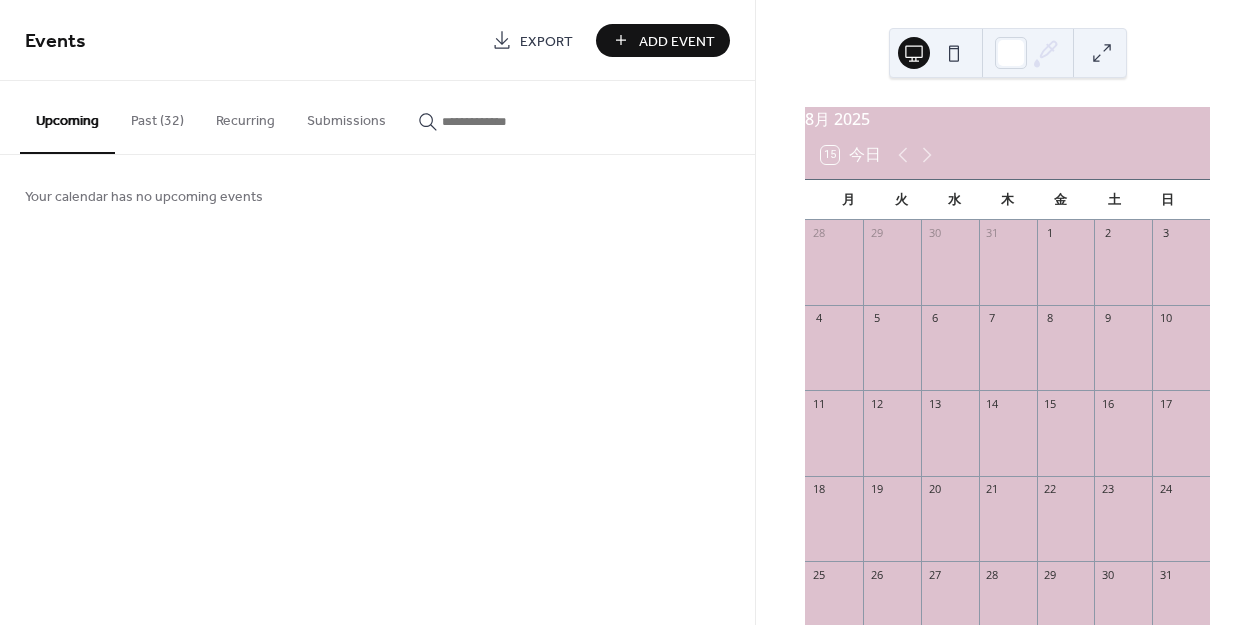 click on "Upcoming" at bounding box center [67, 117] 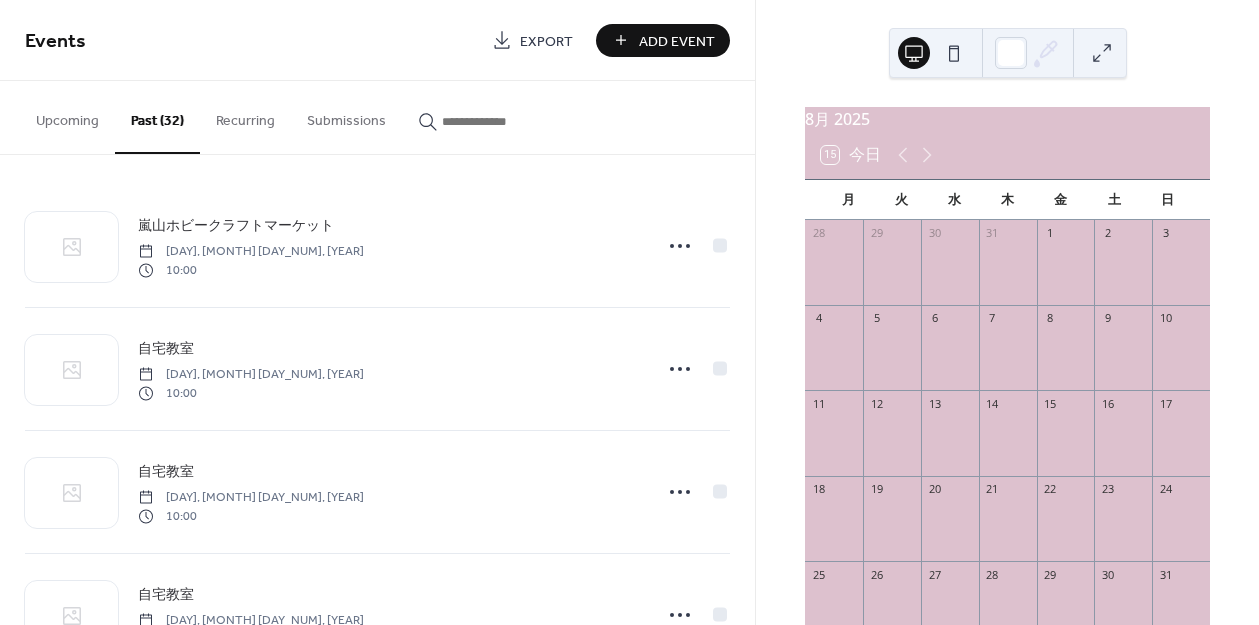 click on "Submissions" at bounding box center (346, 116) 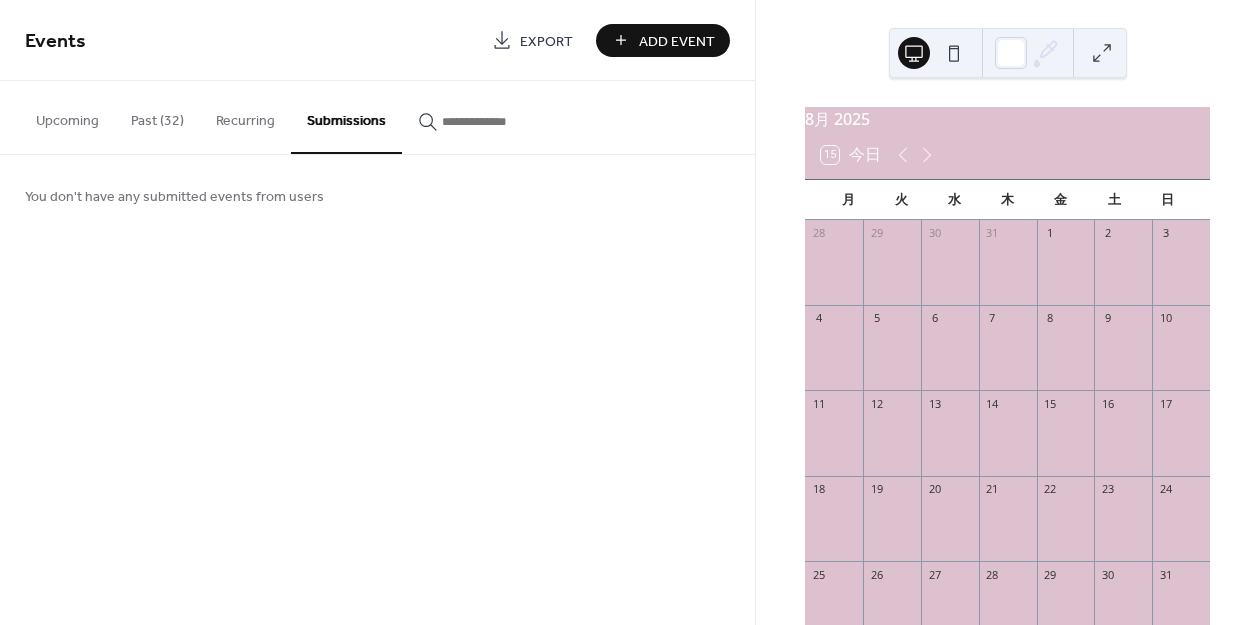 click at bounding box center (502, 121) 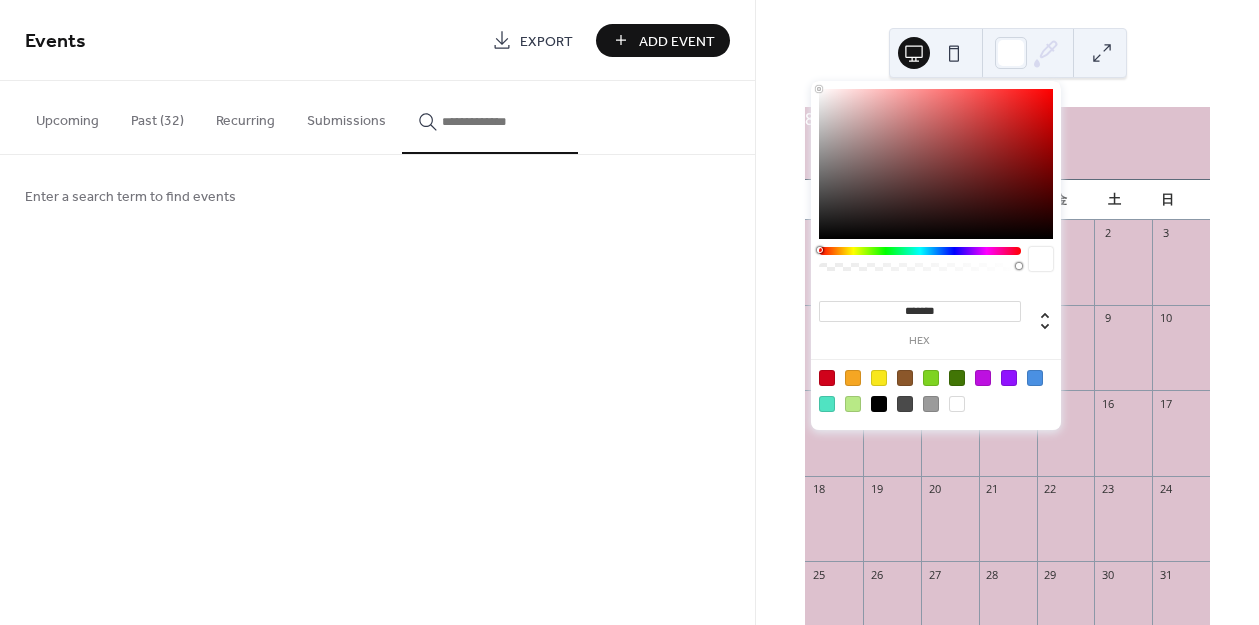 click 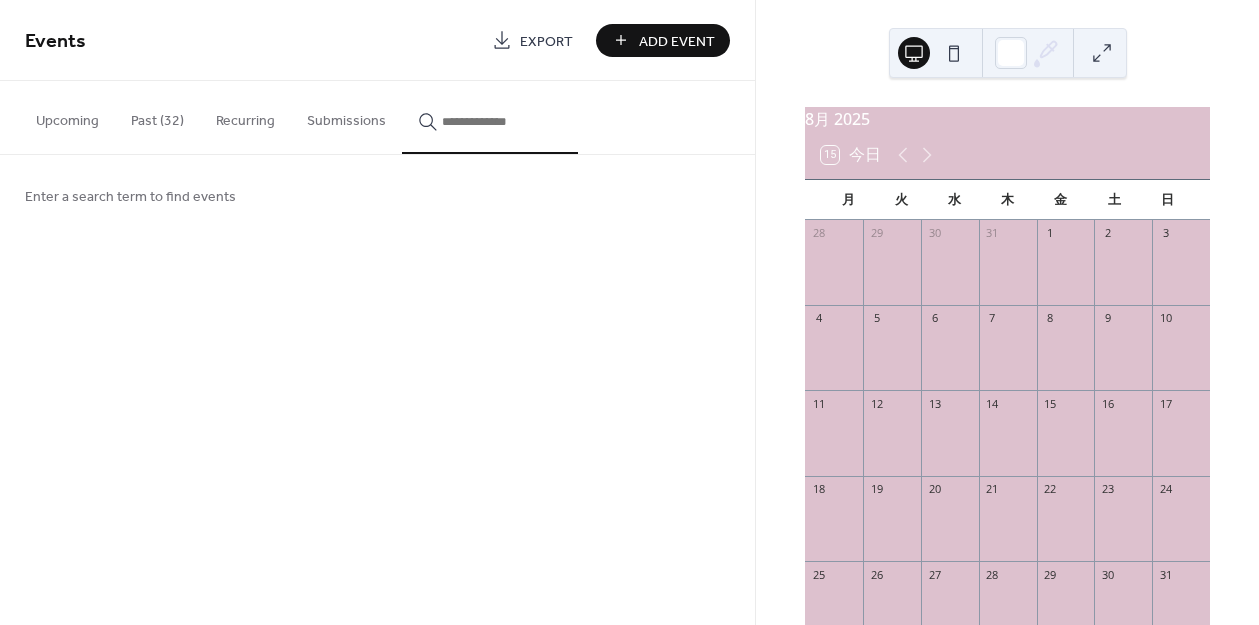 click at bounding box center [1102, 53] 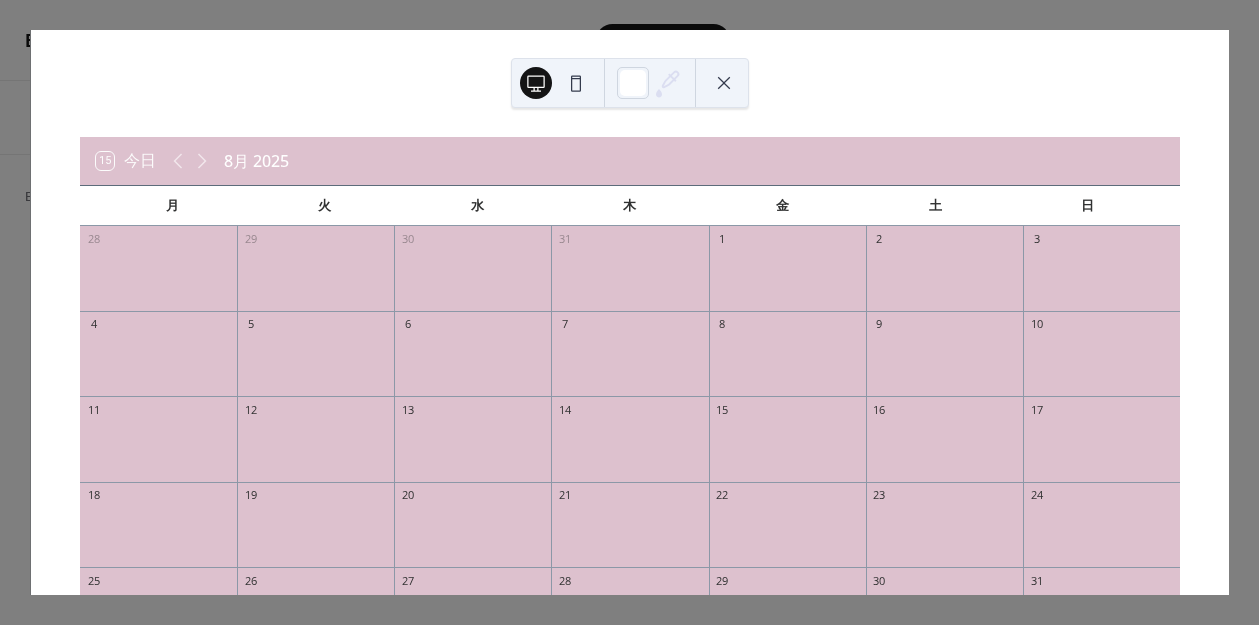 click at bounding box center [724, 83] 